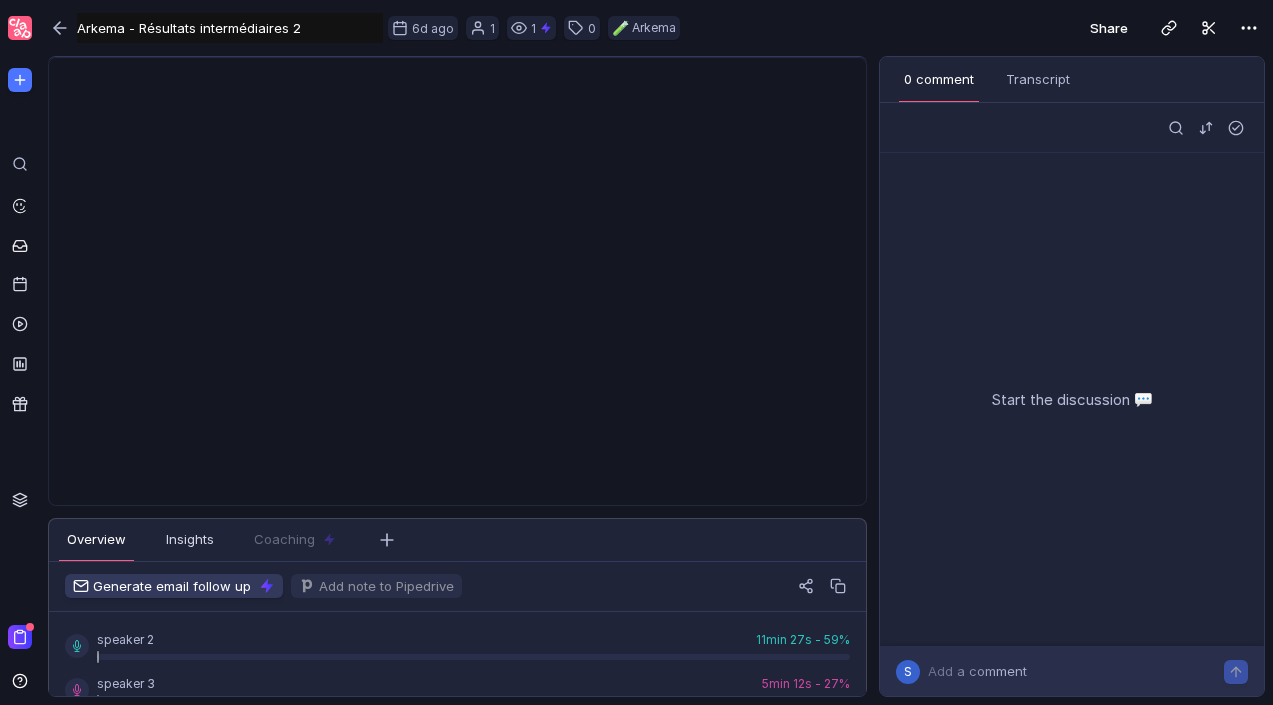 scroll, scrollTop: 0, scrollLeft: 0, axis: both 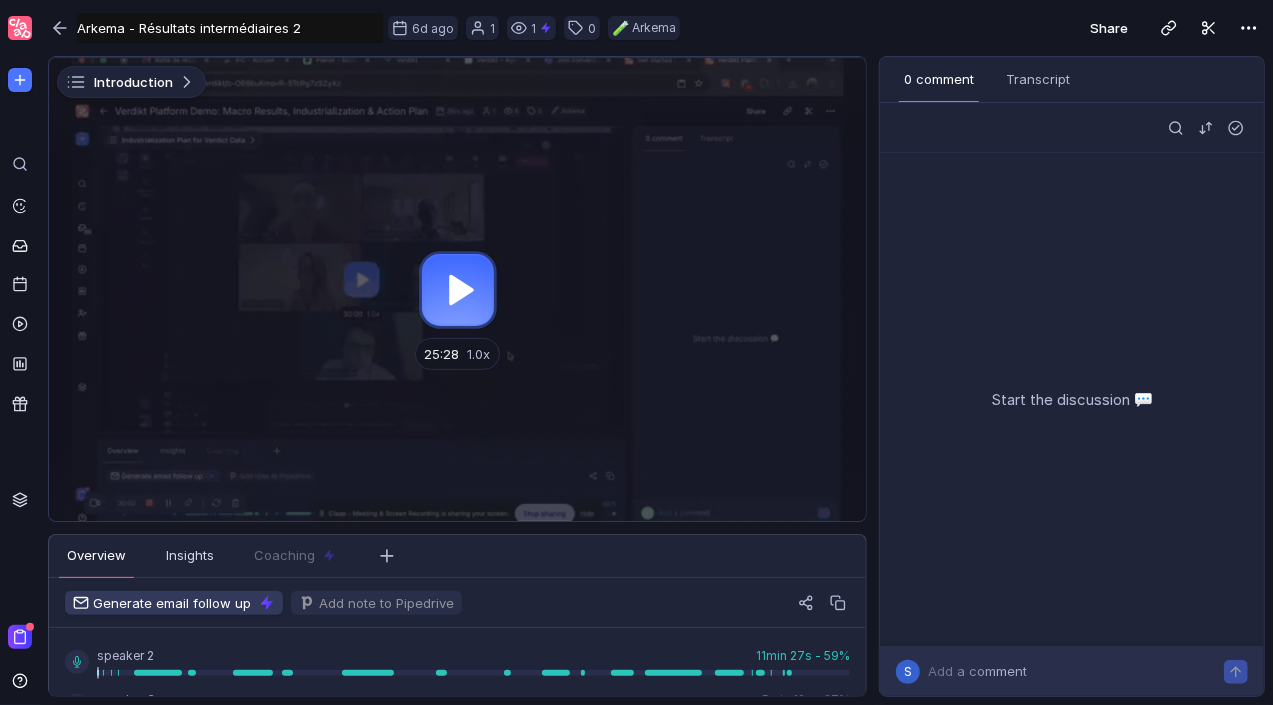 click at bounding box center (457, 289) 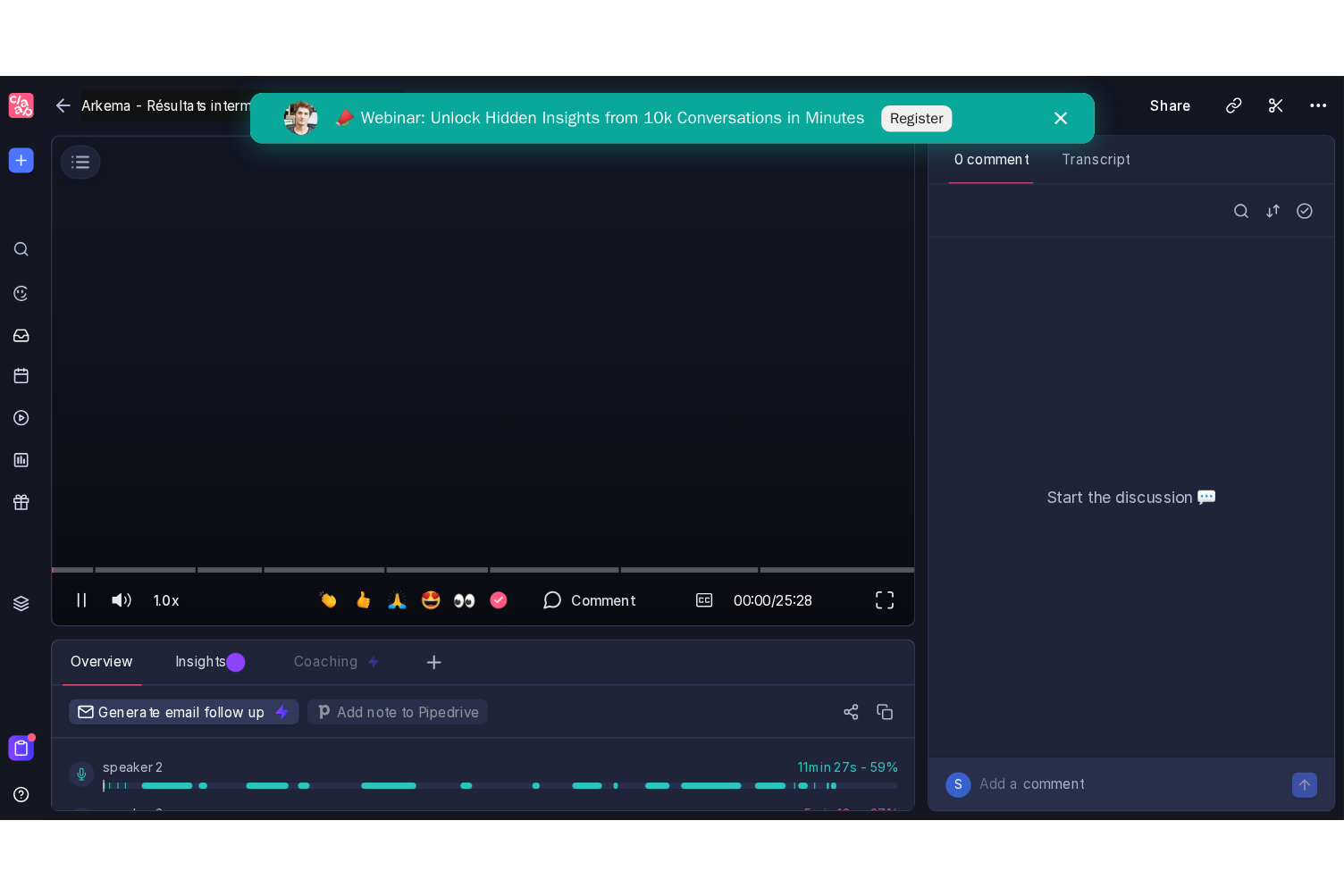 scroll, scrollTop: 0, scrollLeft: 0, axis: both 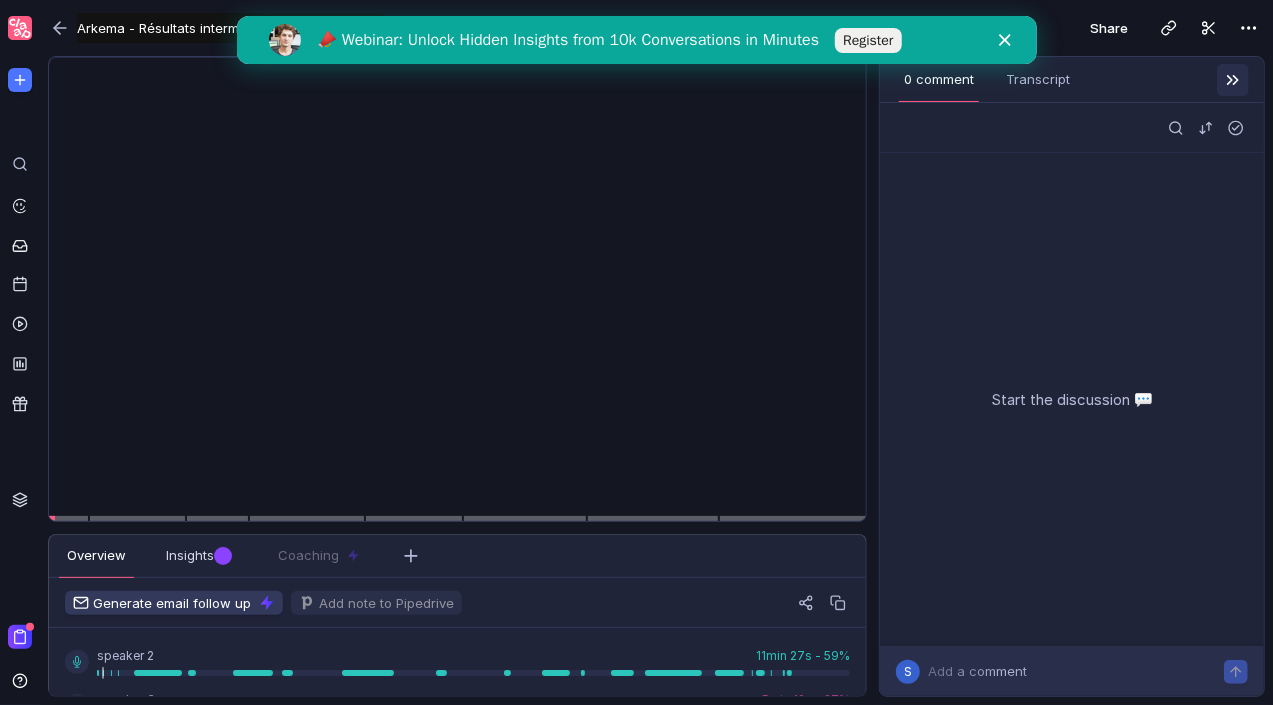 click at bounding box center (1233, 80) 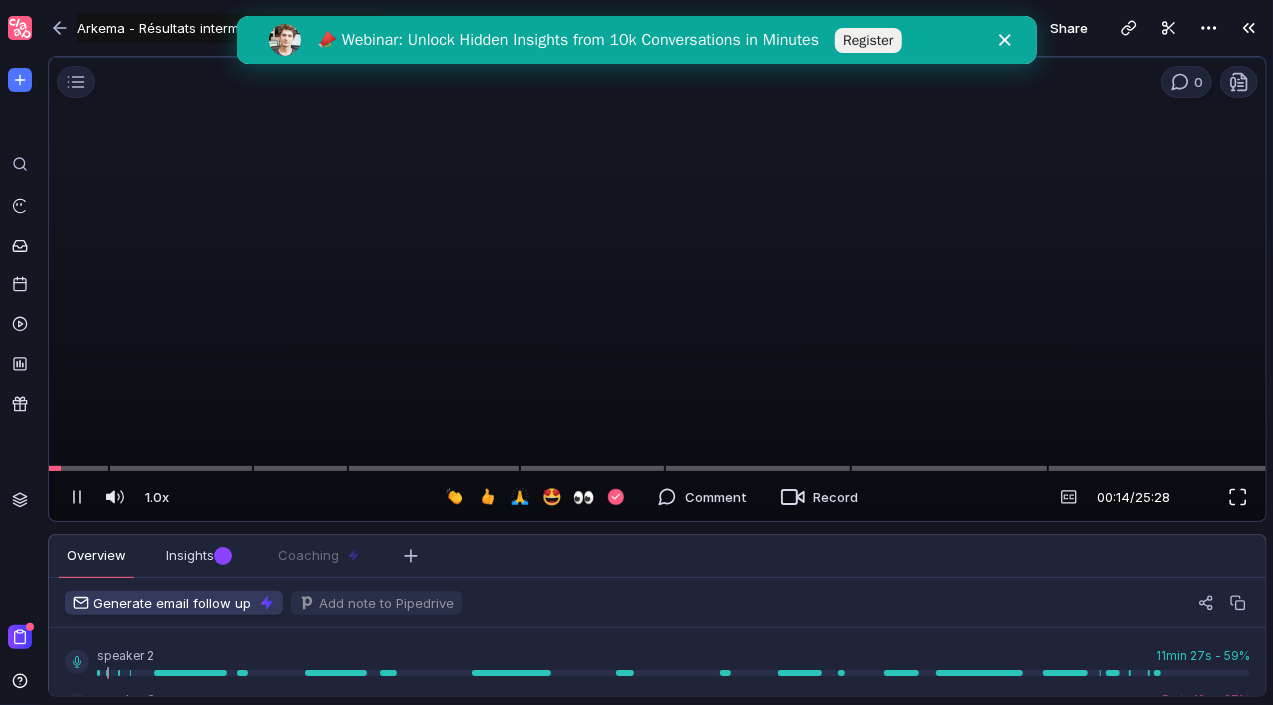 click at bounding box center [1238, 497] 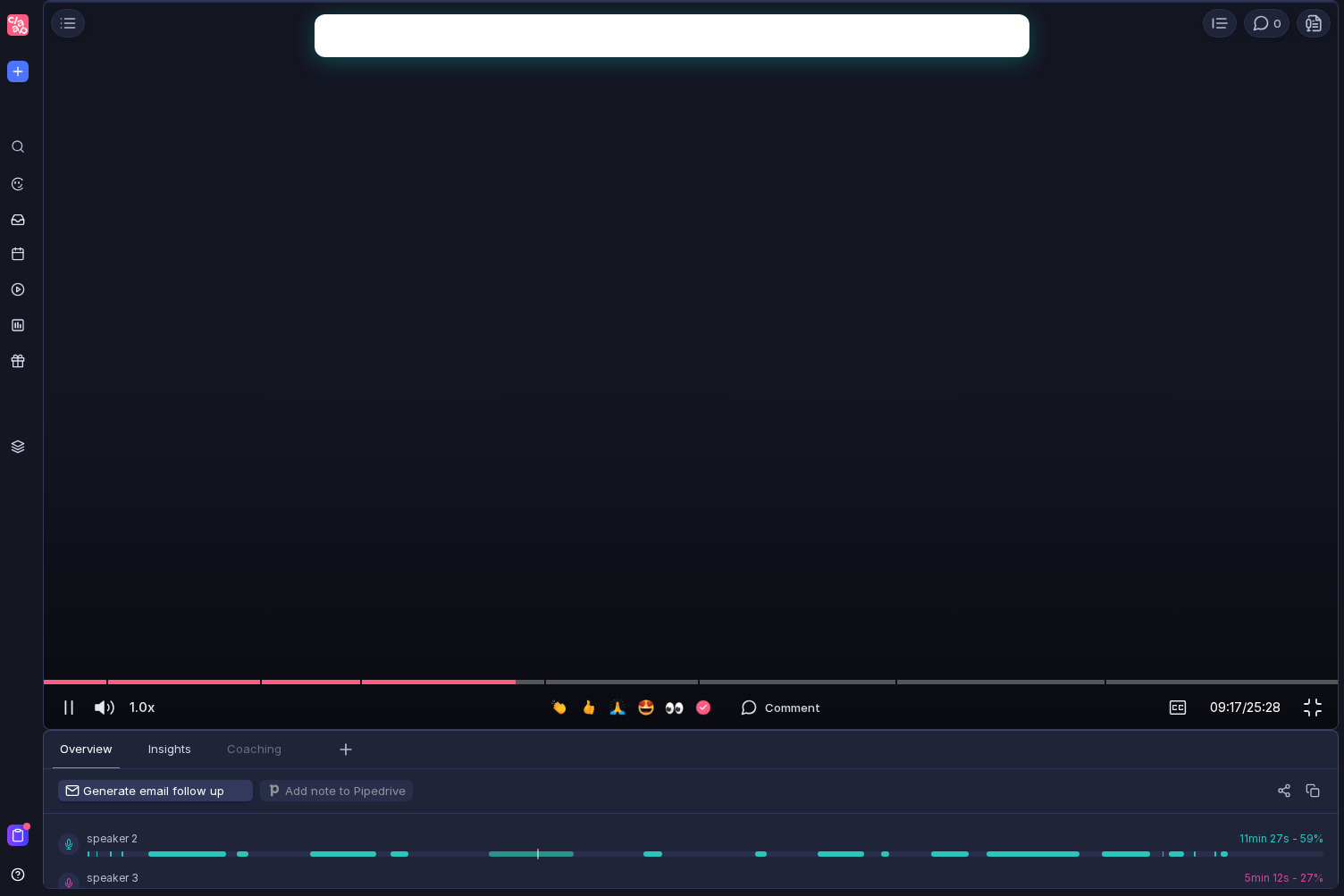 scroll, scrollTop: 0, scrollLeft: 0, axis: both 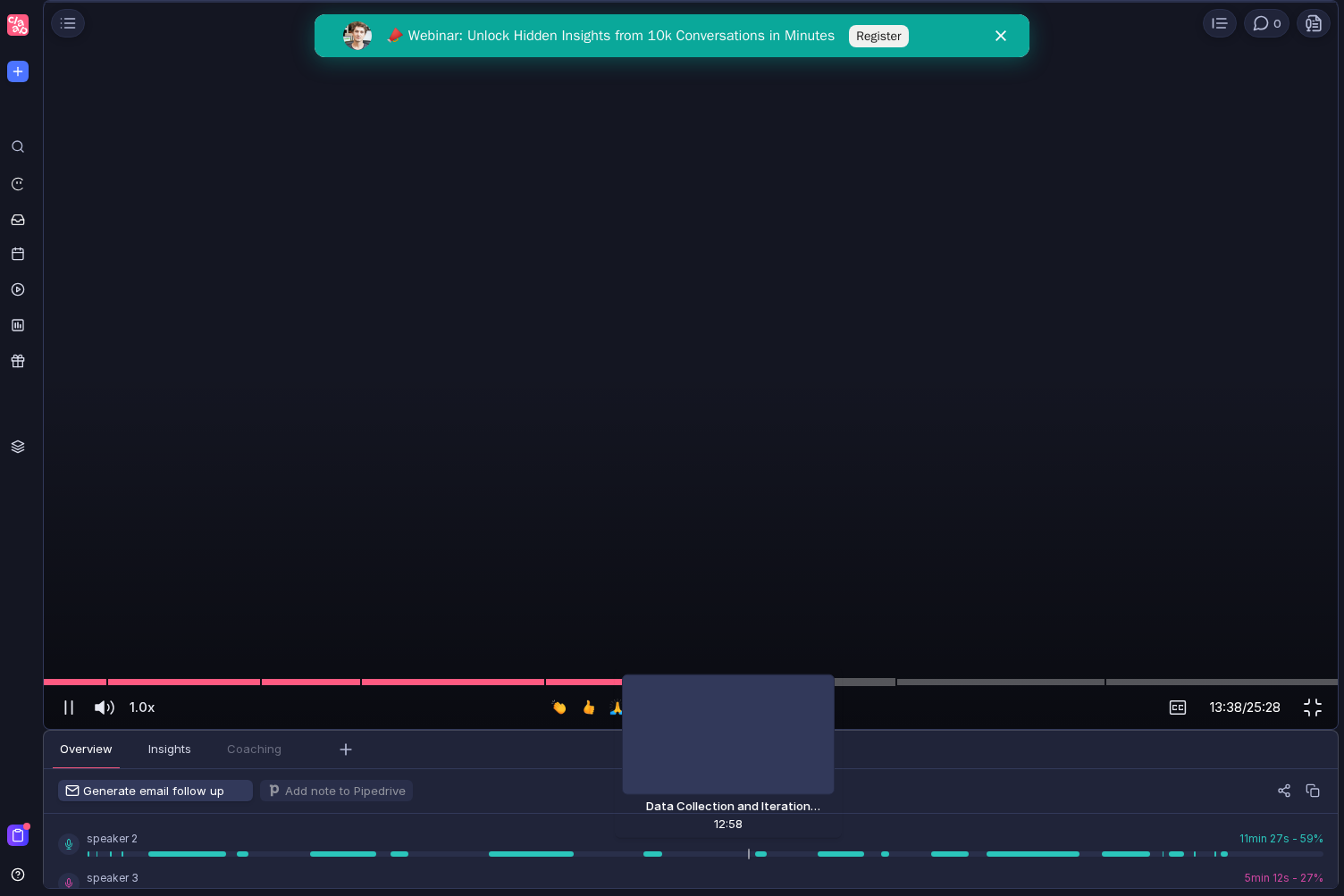 click at bounding box center (691, 682) 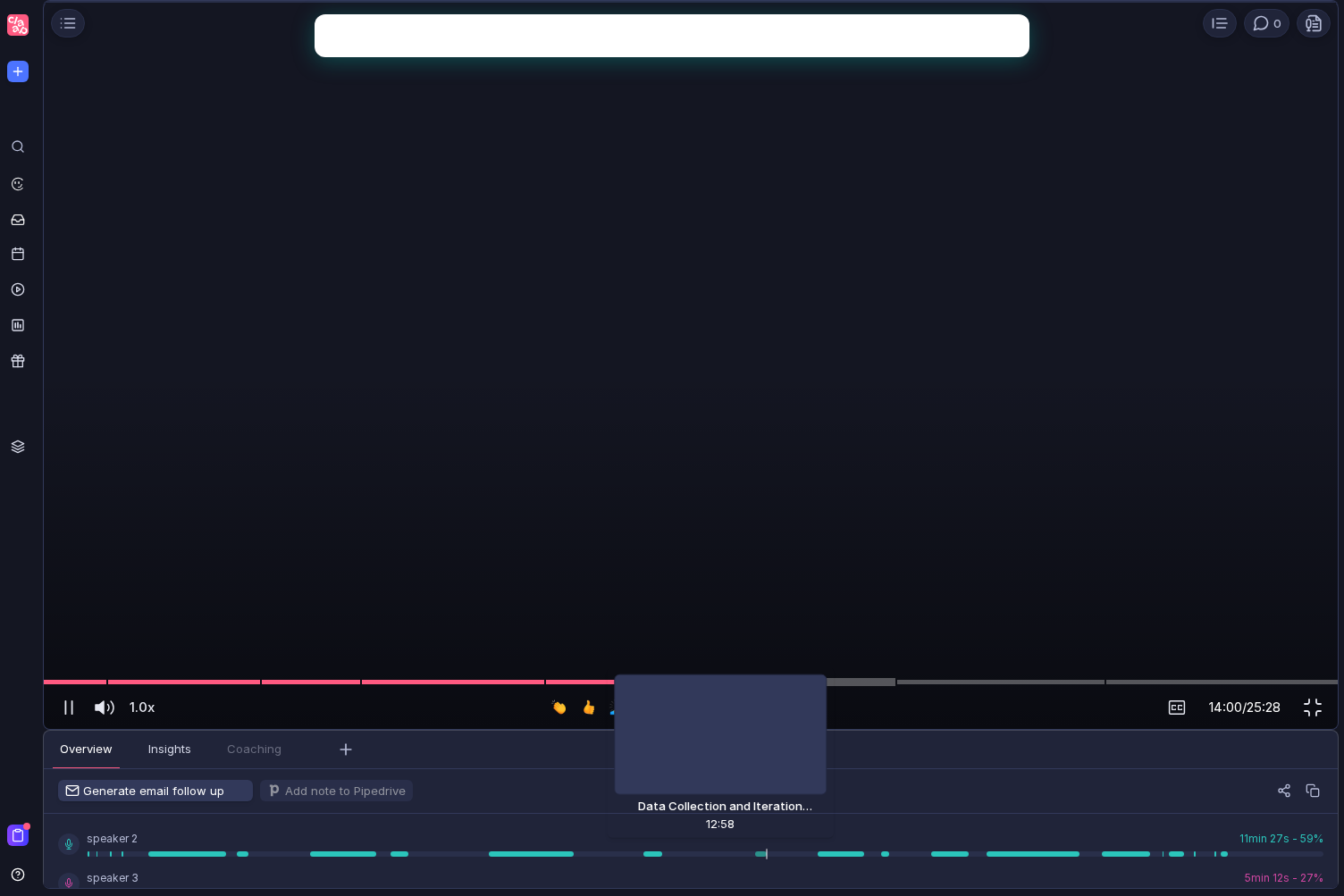 scroll, scrollTop: 0, scrollLeft: 0, axis: both 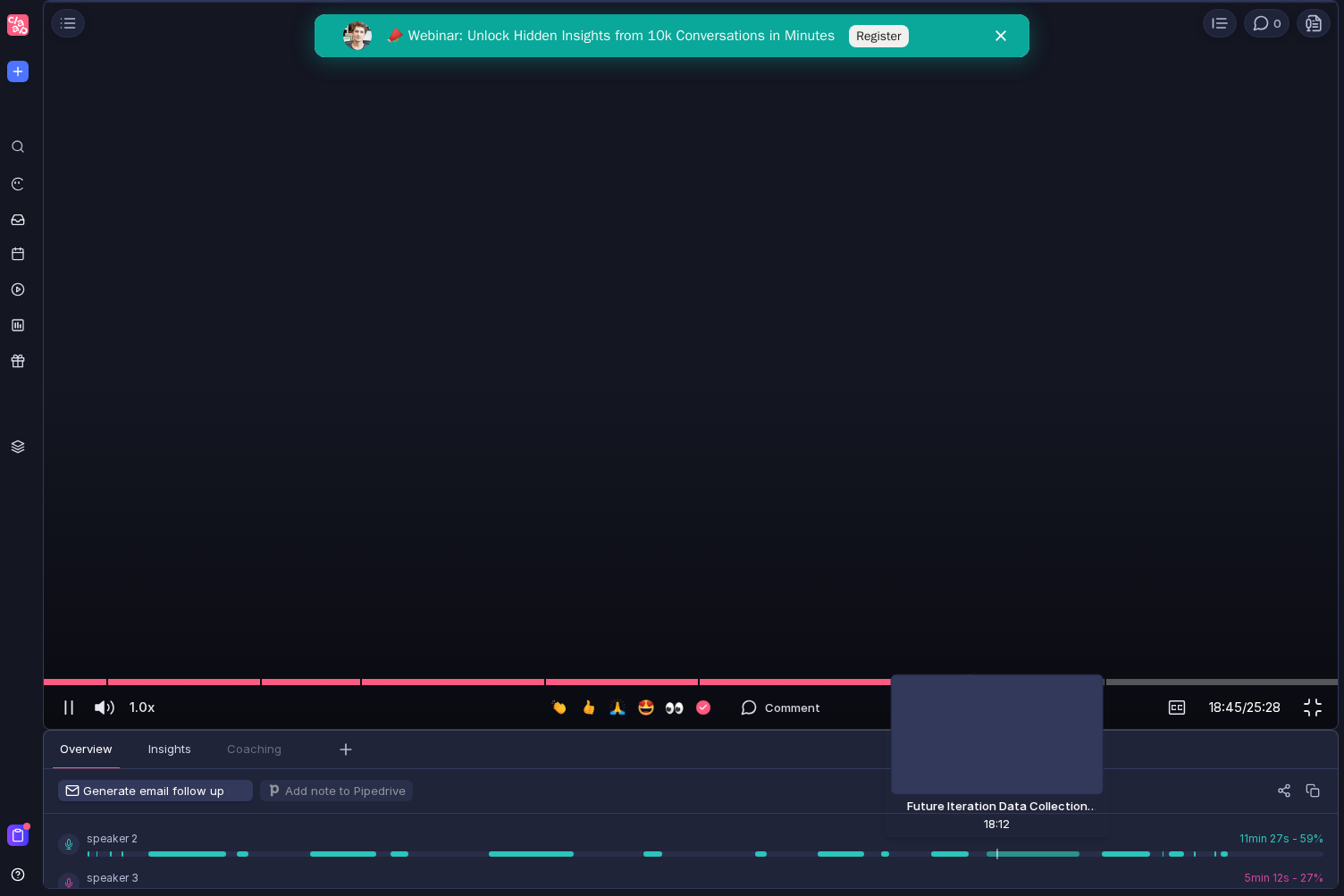 click at bounding box center [691, 682] 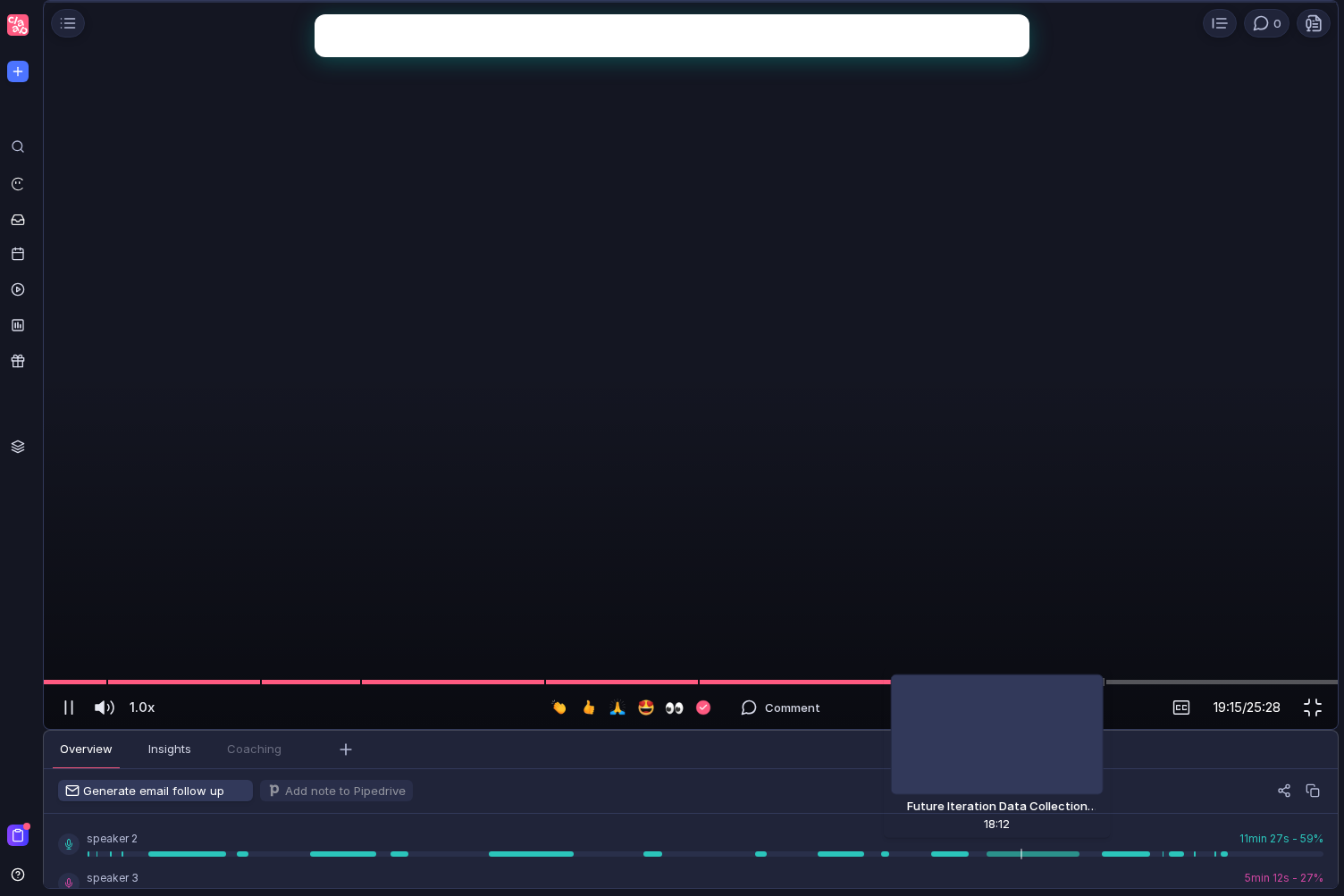 scroll, scrollTop: 0, scrollLeft: 0, axis: both 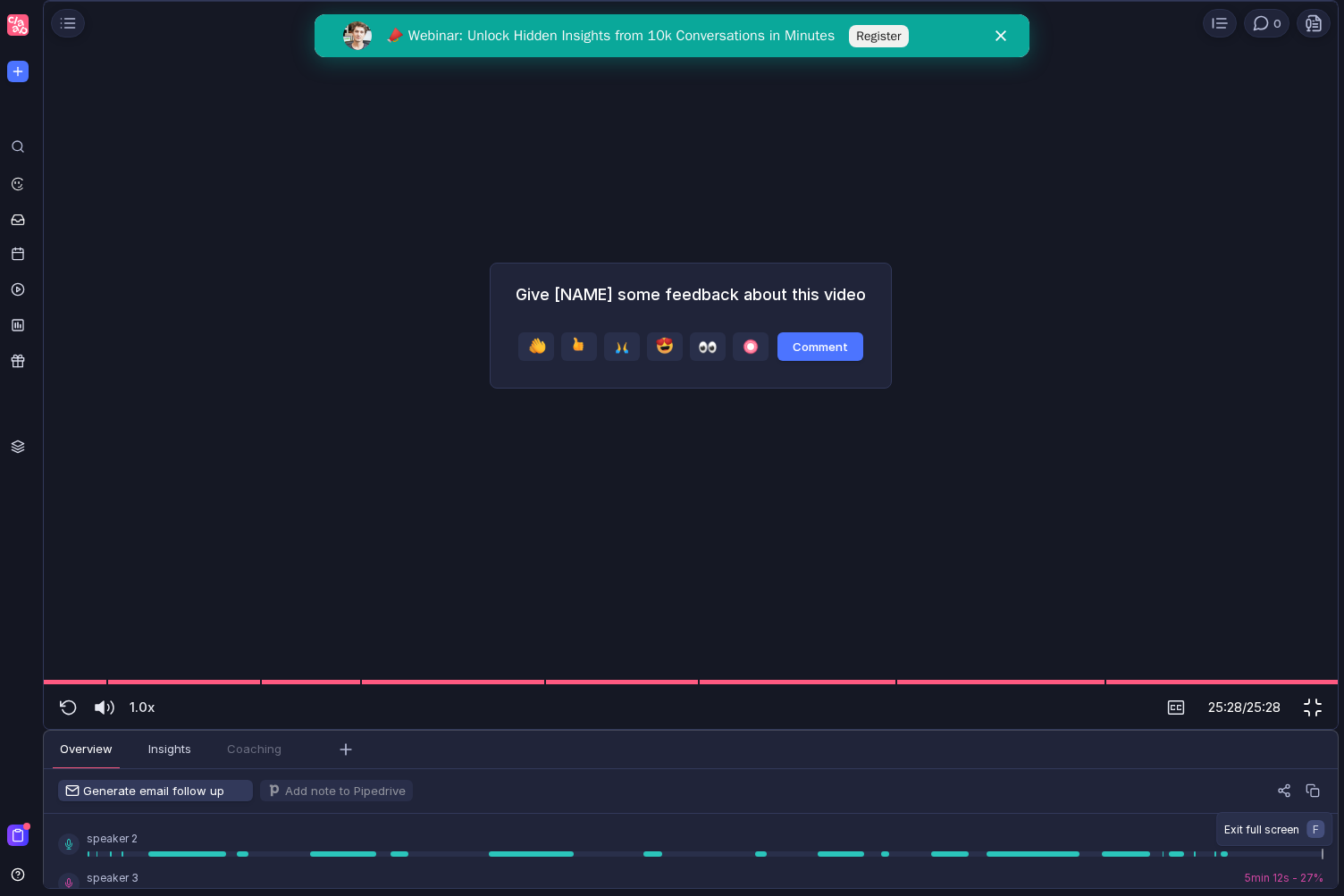 click at bounding box center [1313, 708] 